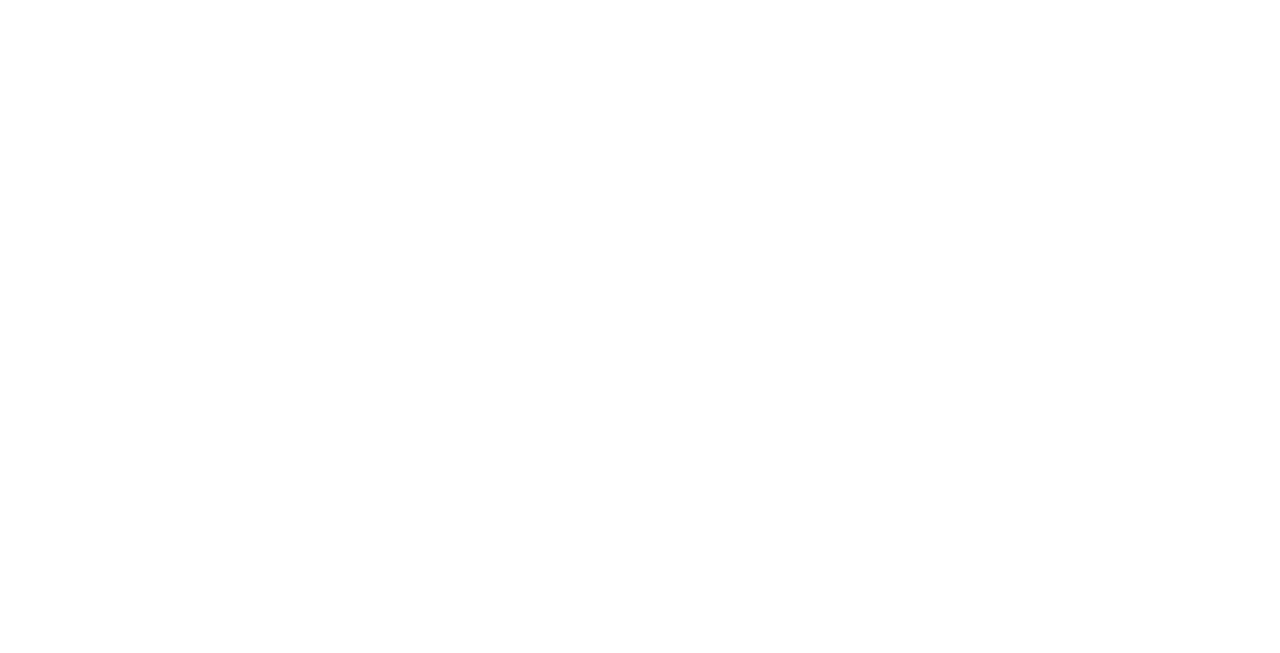 scroll, scrollTop: 0, scrollLeft: 0, axis: both 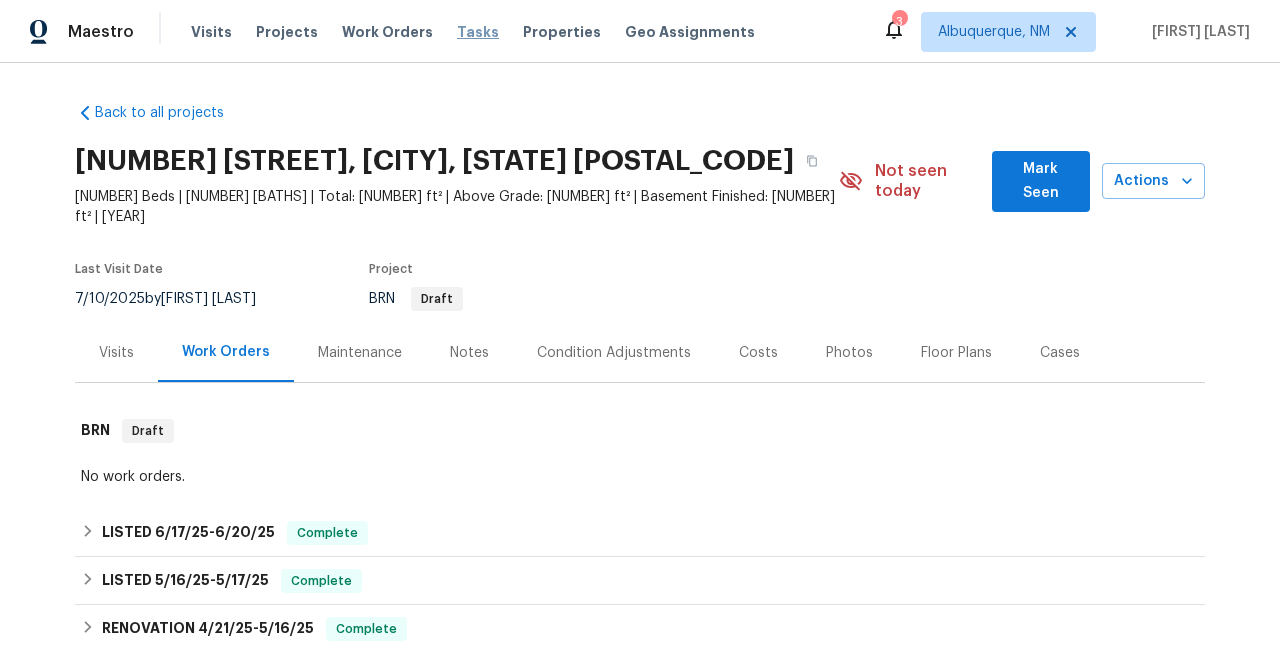 click on "Tasks" at bounding box center [478, 32] 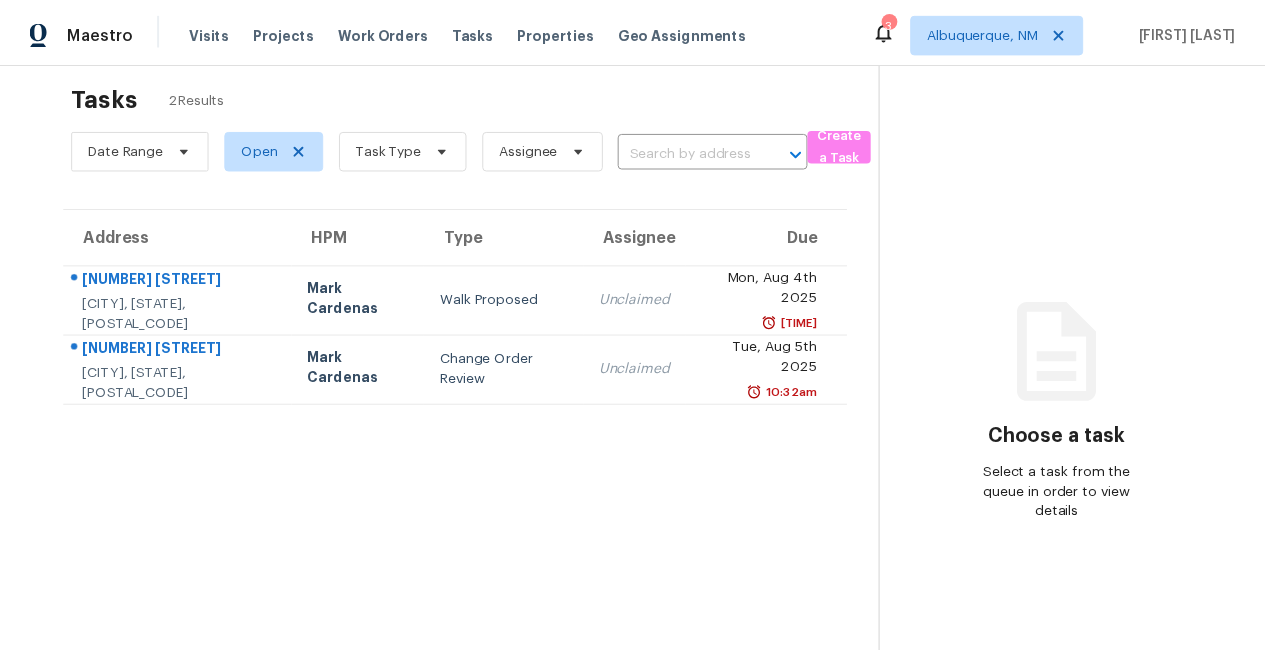 scroll, scrollTop: 31, scrollLeft: 0, axis: vertical 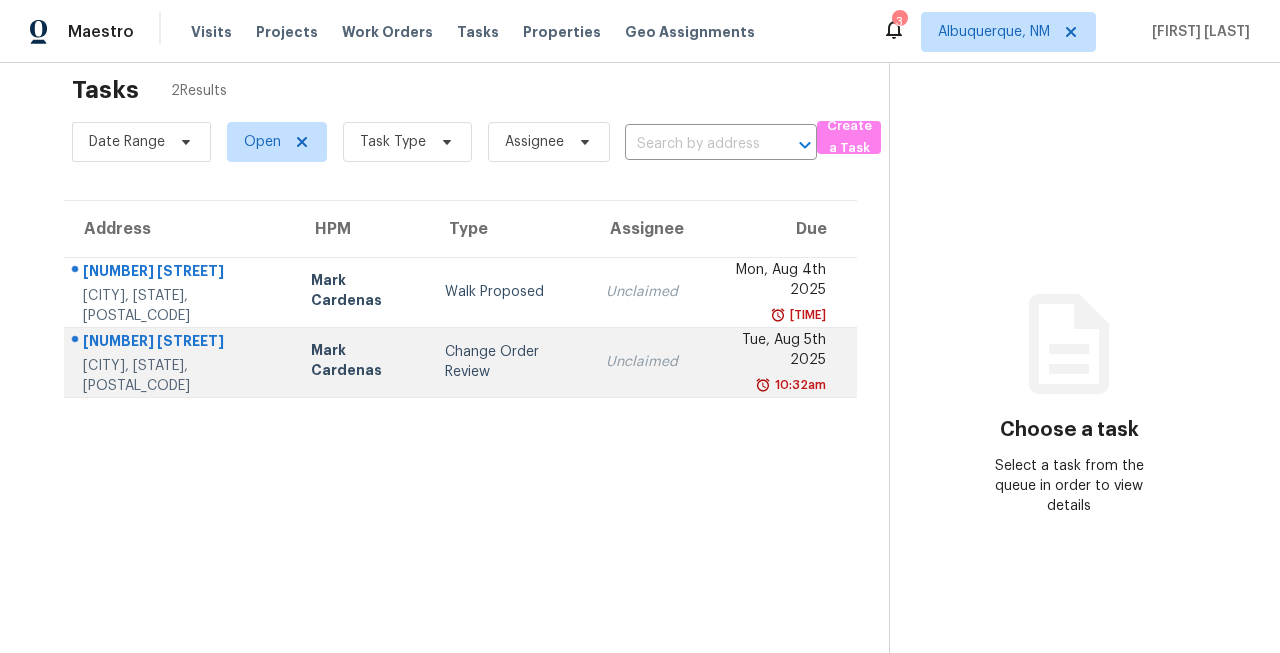 click on "[NUMBER] [STREET]" at bounding box center [181, 343] 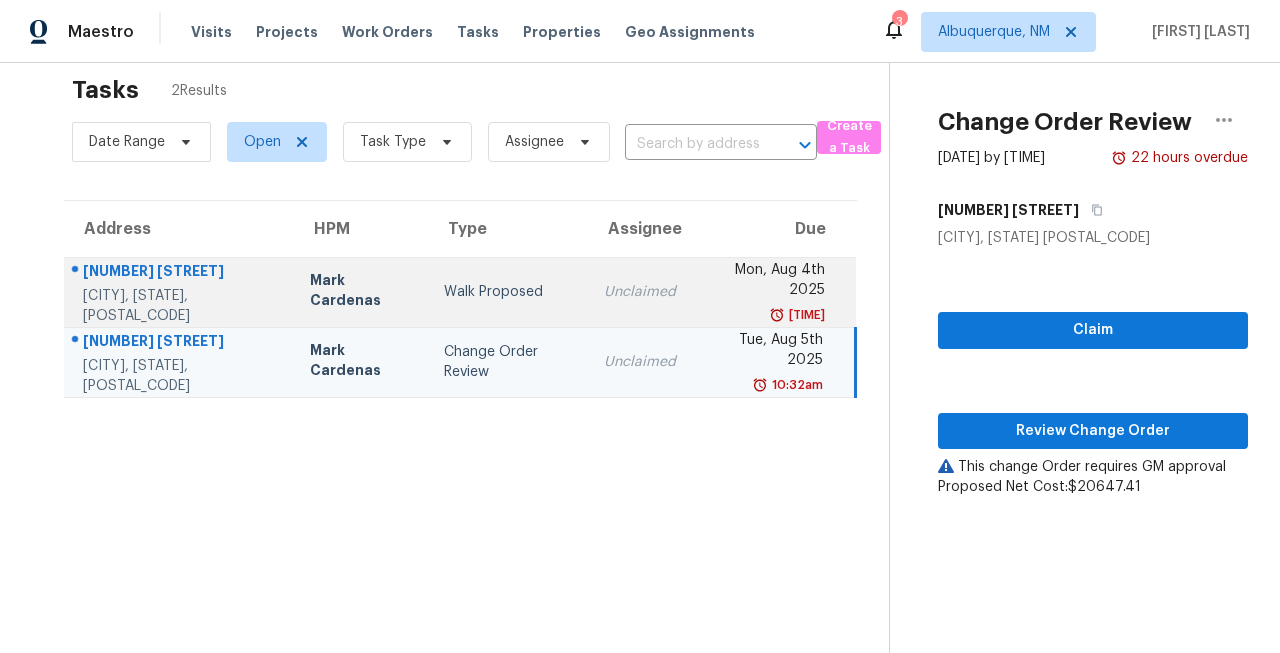 click on "Walk Proposed" at bounding box center [508, 292] 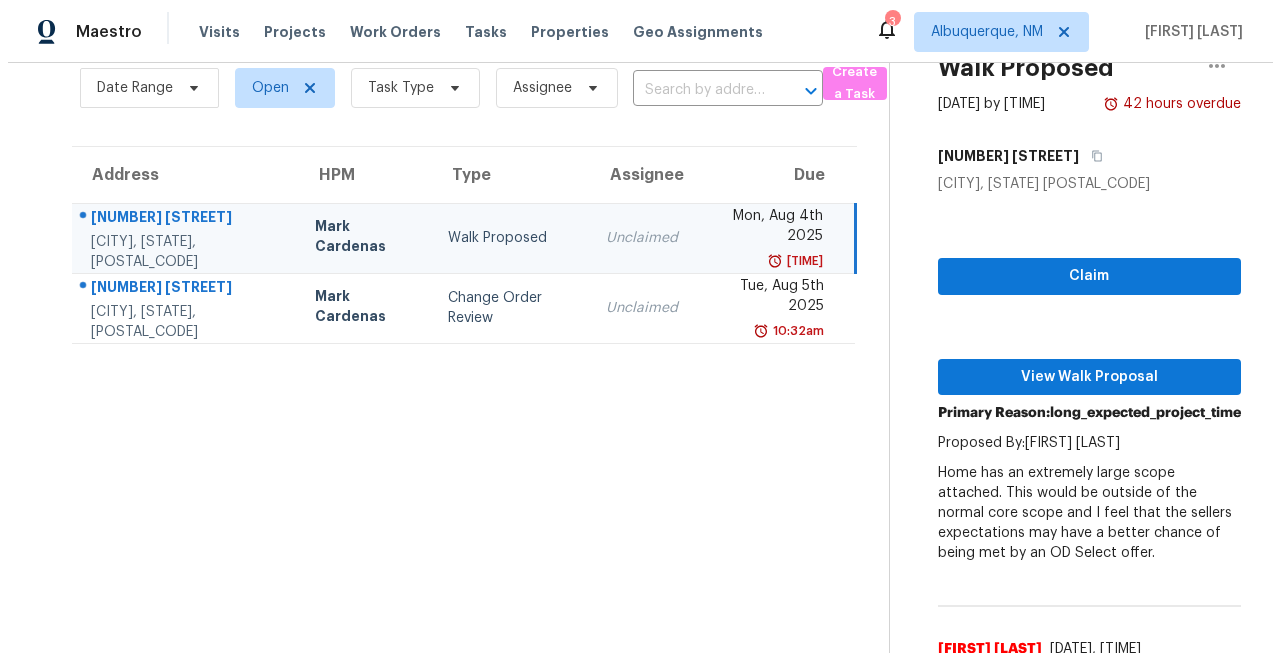 scroll, scrollTop: 0, scrollLeft: 0, axis: both 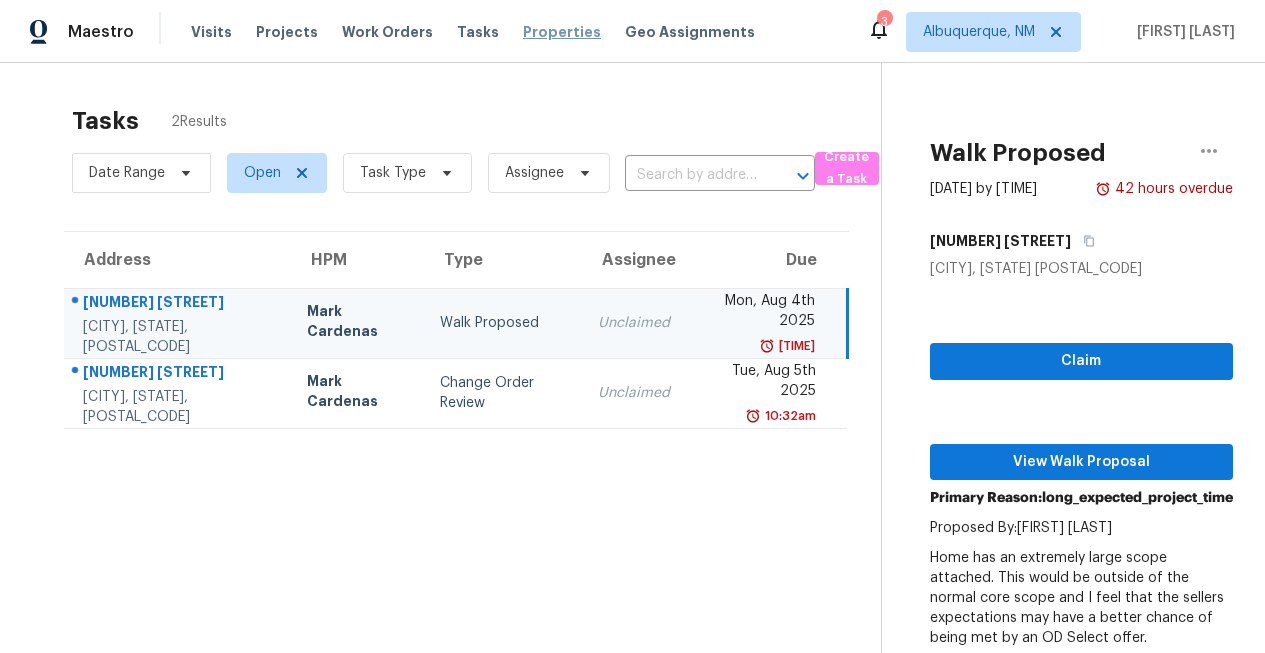 click on "Properties" at bounding box center (562, 32) 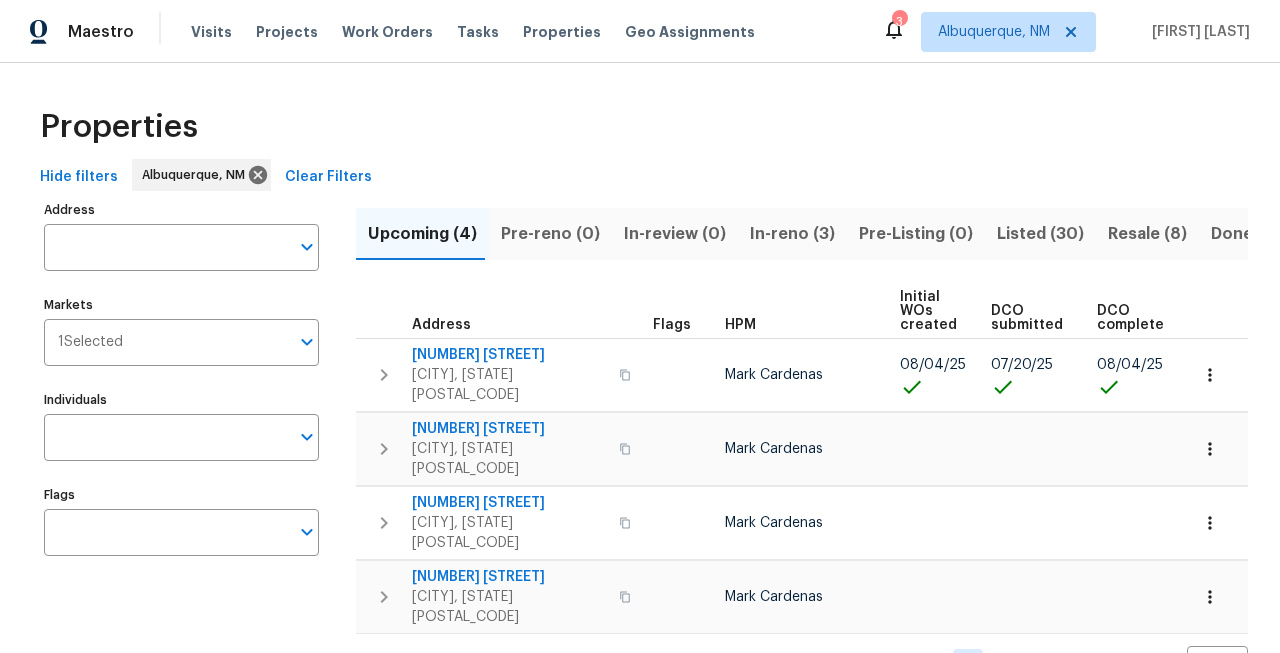 click on "Listed (30)" at bounding box center [1040, 234] 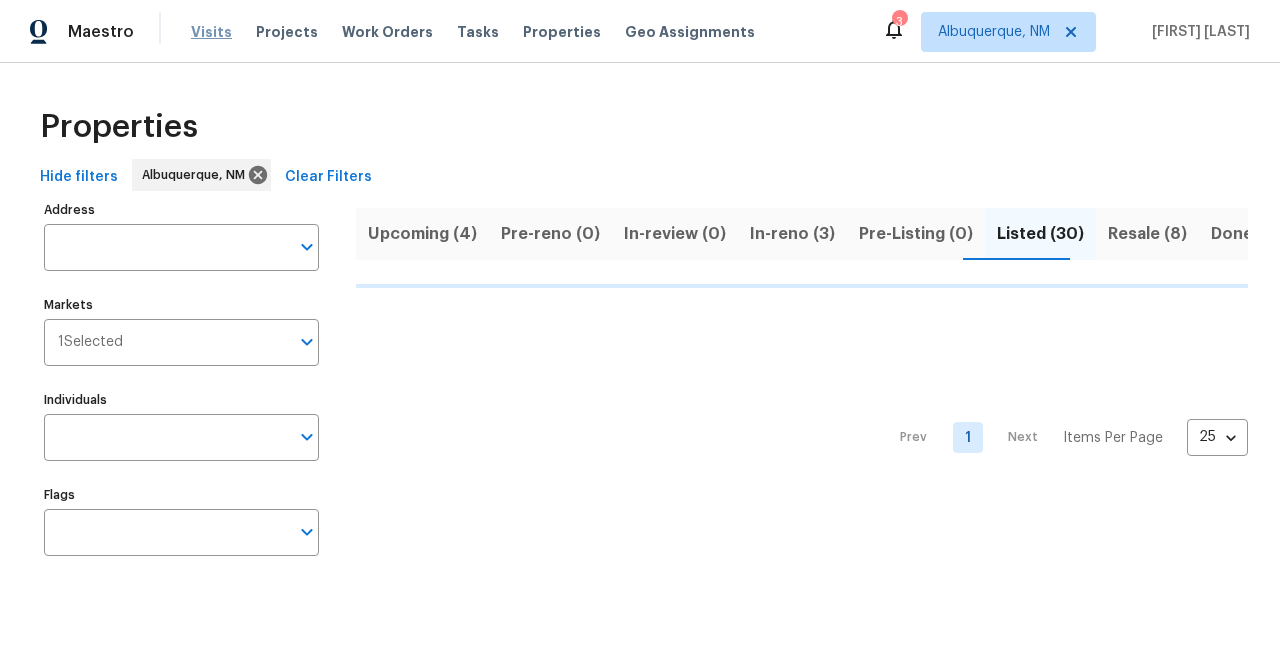 click on "Visits" at bounding box center (211, 32) 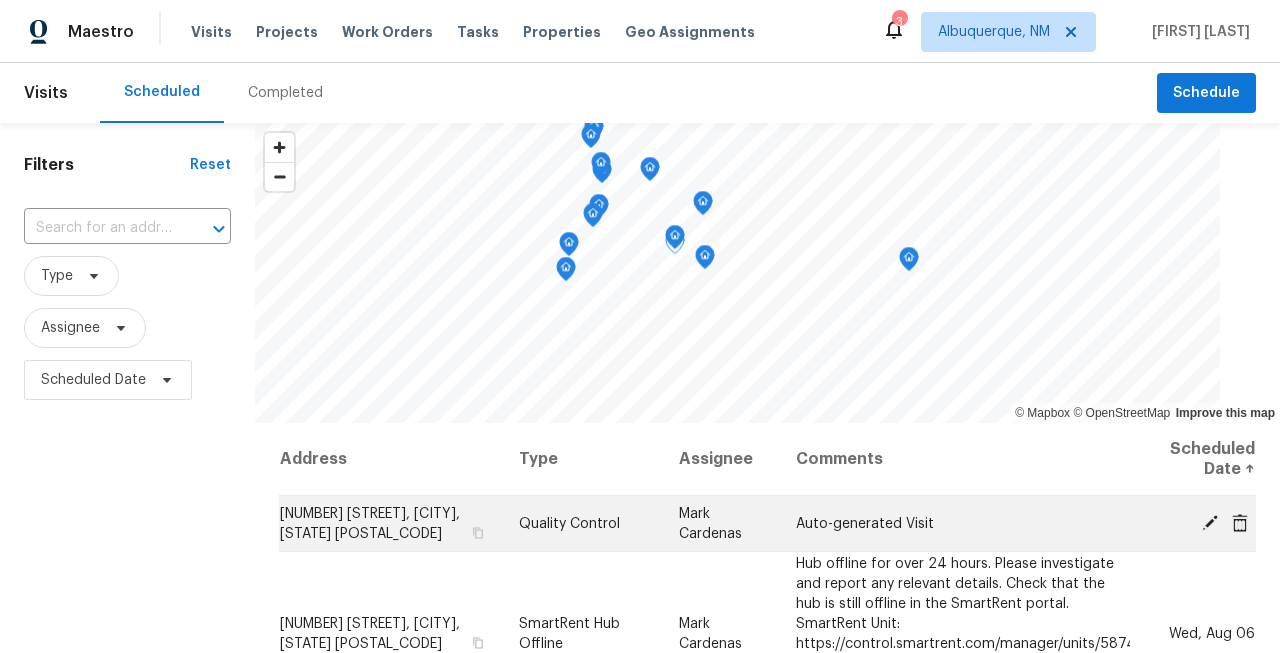 scroll, scrollTop: 39, scrollLeft: 0, axis: vertical 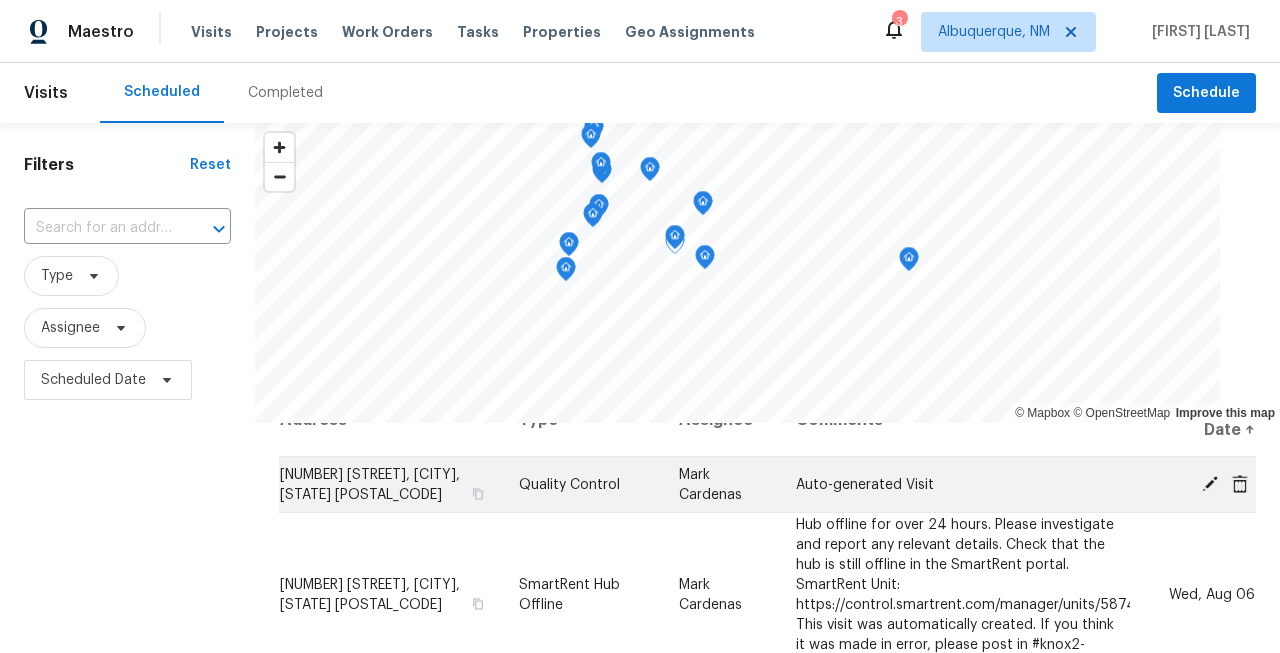 click on "Quality Control" at bounding box center (583, 485) 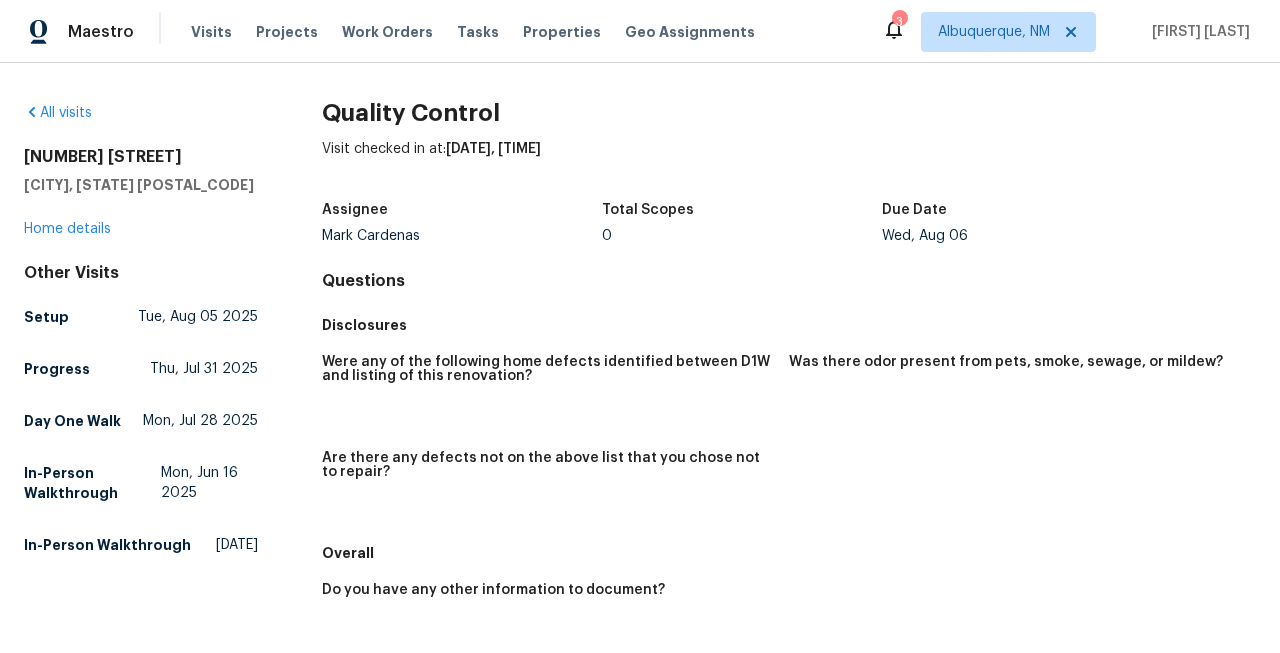 click on "Tasks" at bounding box center (478, 32) 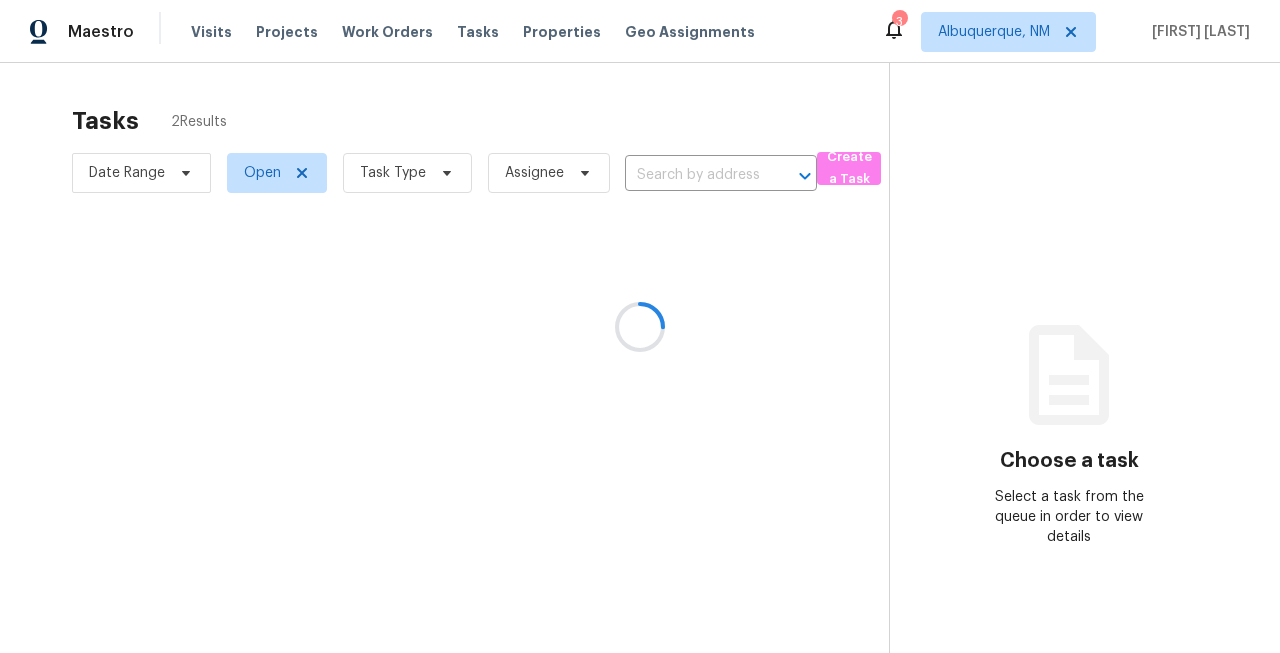 click at bounding box center (640, 326) 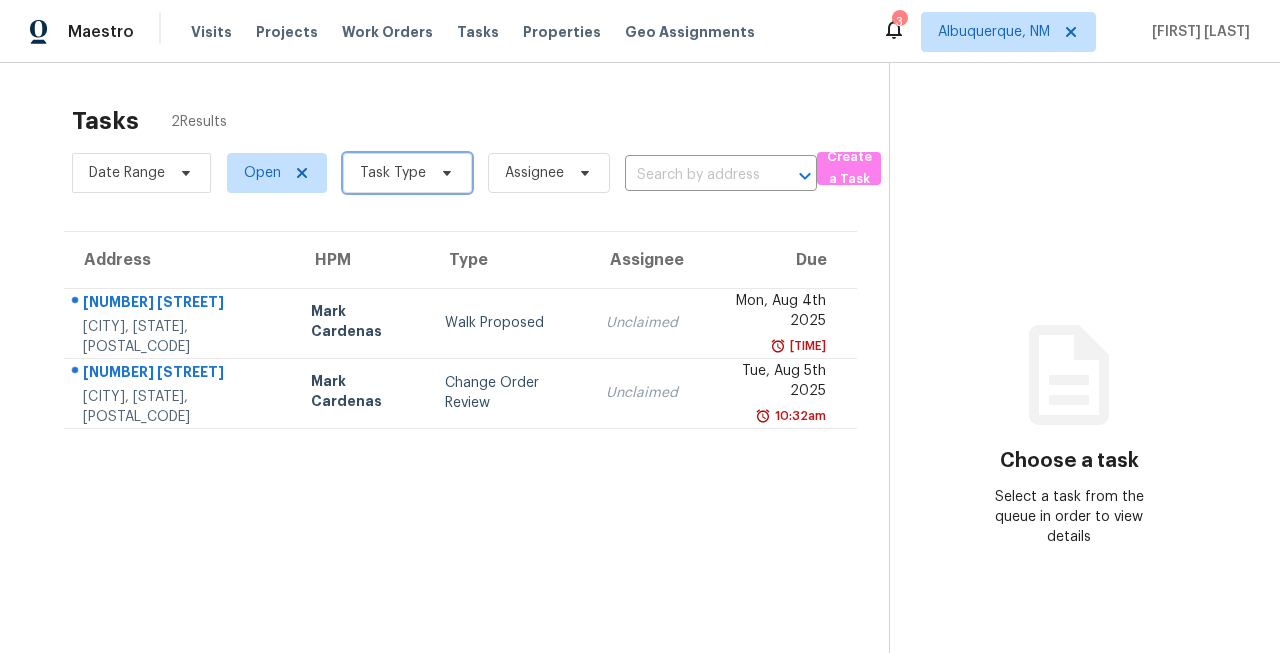 click on "Task Type" at bounding box center [393, 173] 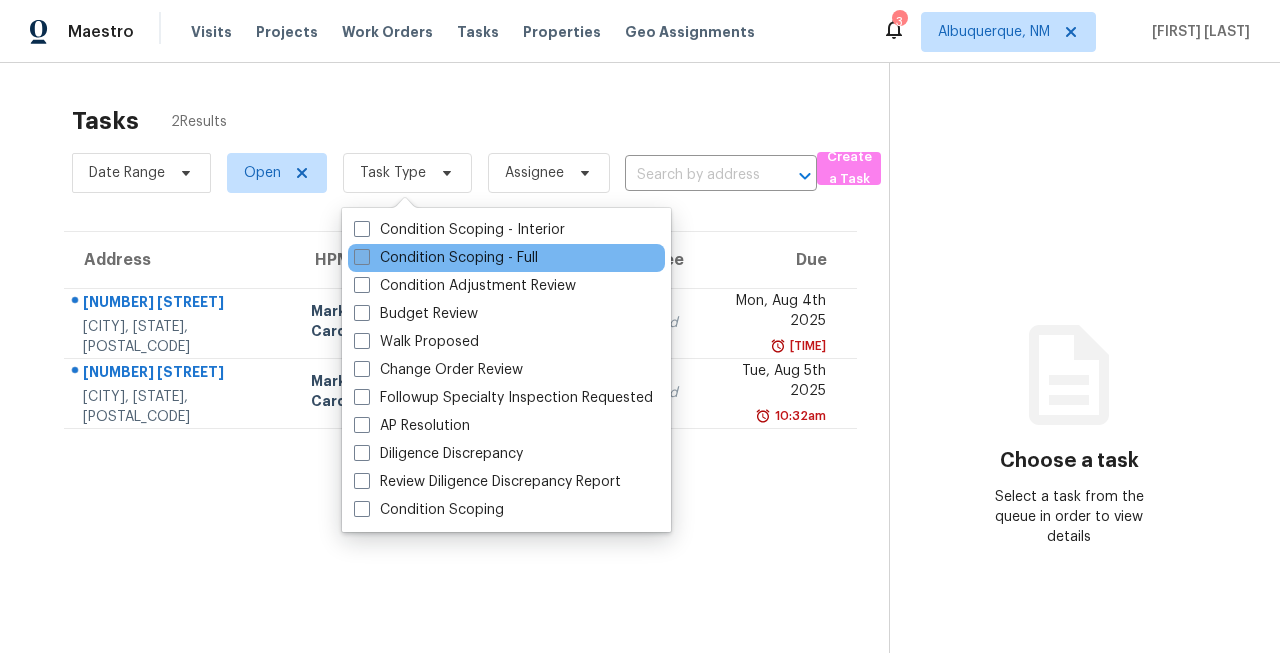 click on "Condition Scoping - Full" at bounding box center [446, 258] 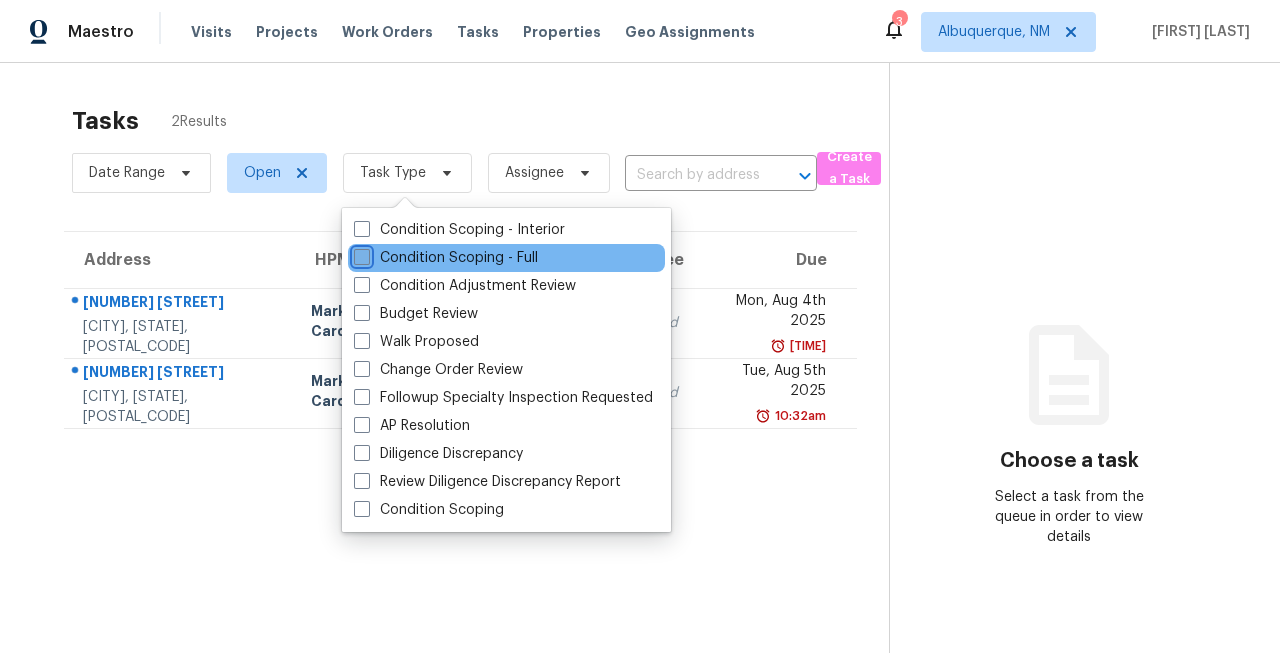 click on "Condition Scoping - Full" at bounding box center (360, 254) 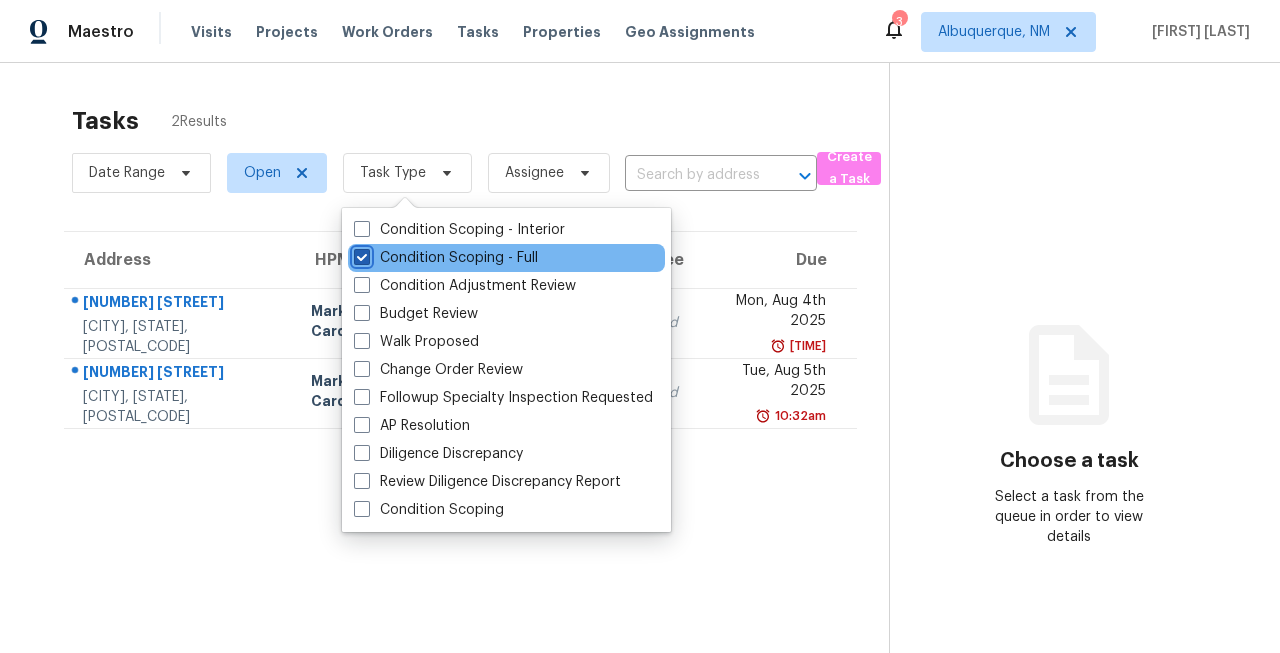 checkbox on "true" 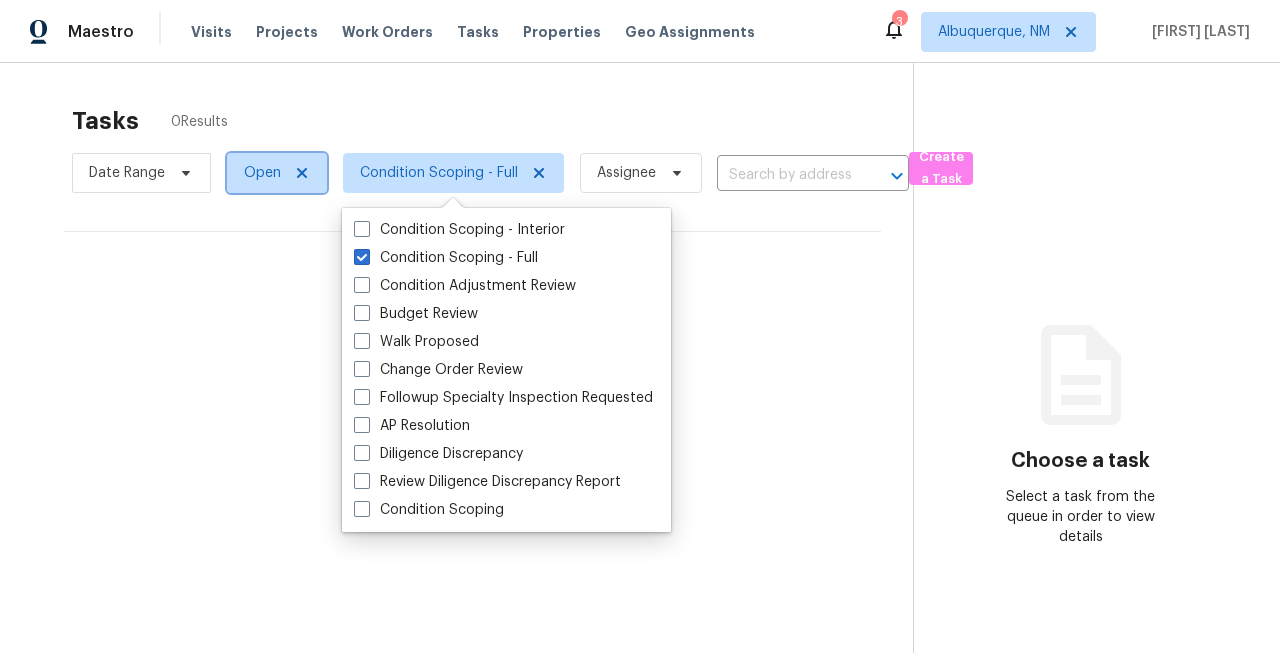 click 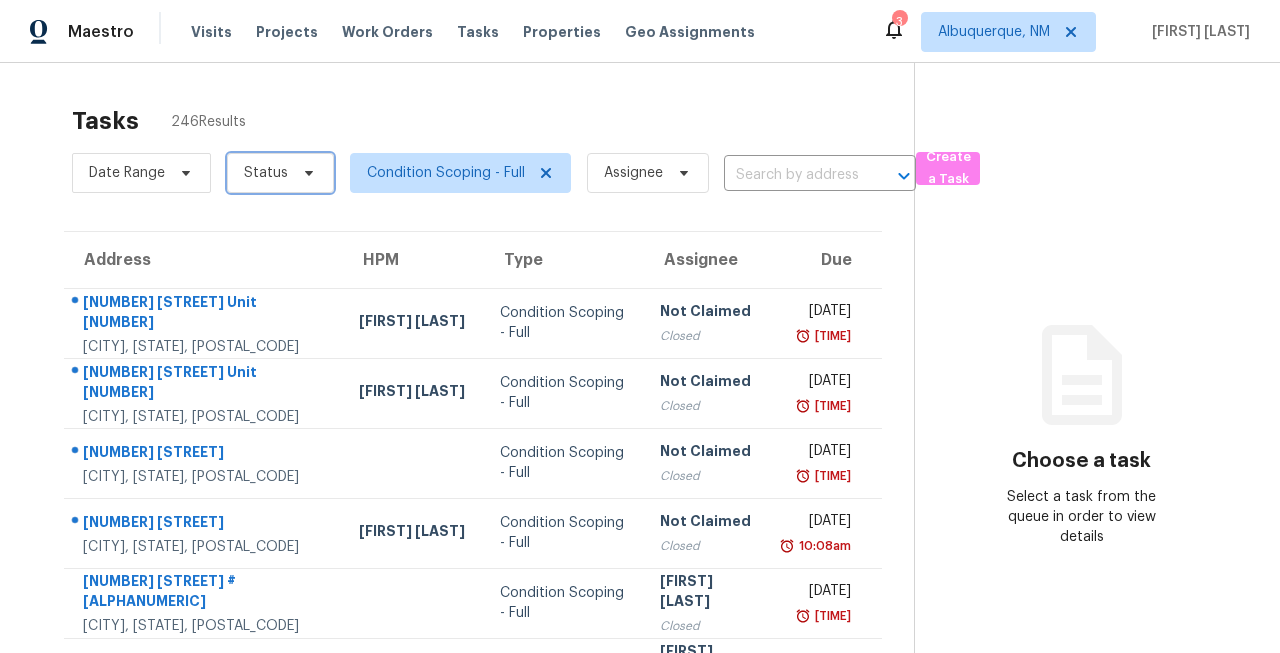 click on "Status" at bounding box center [266, 173] 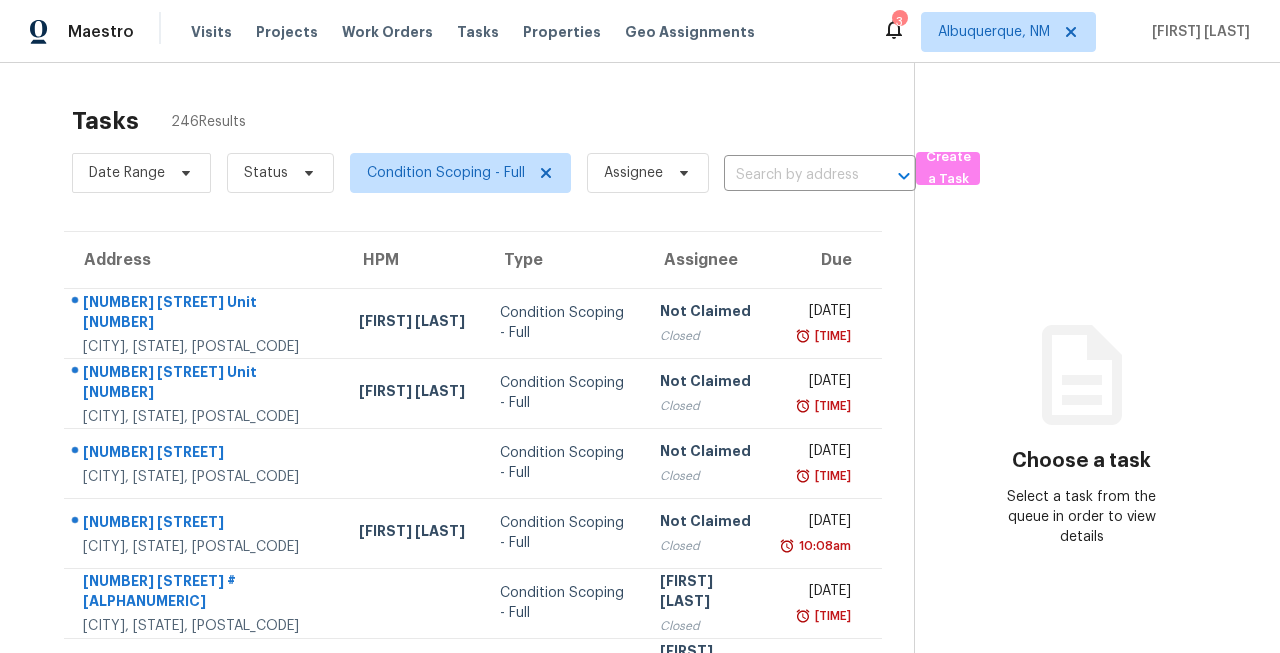 click on "Condition Scoping - Full" at bounding box center [452, 173] 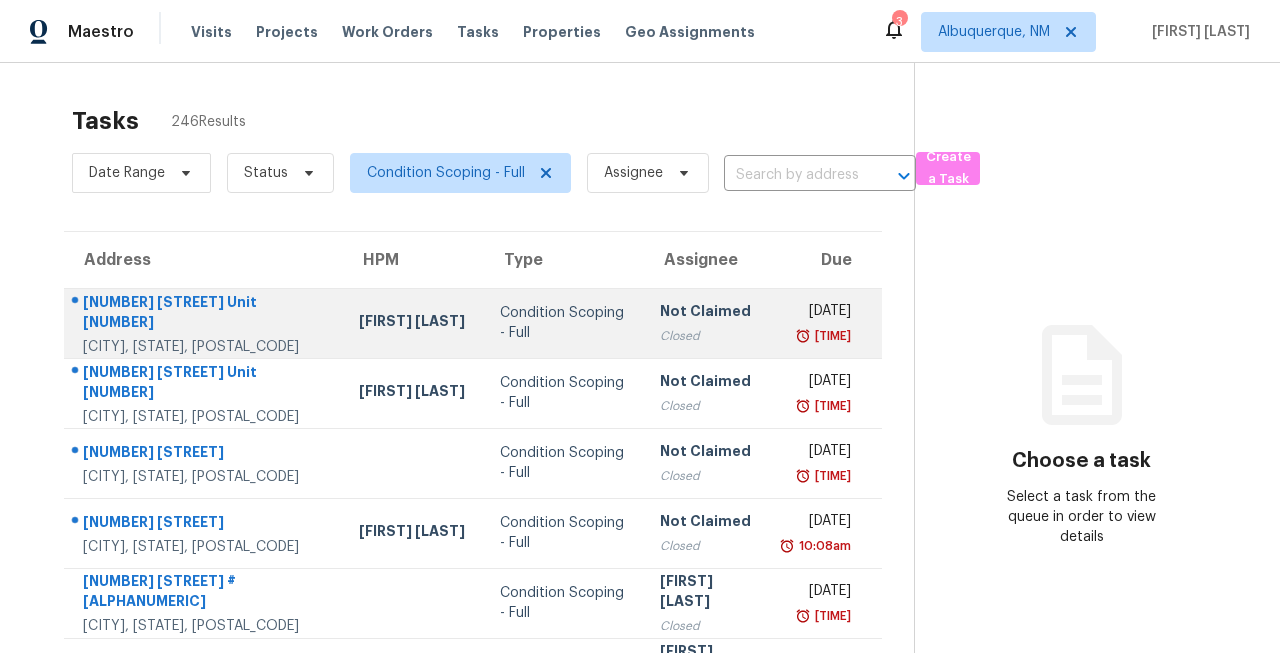 scroll, scrollTop: 403, scrollLeft: 0, axis: vertical 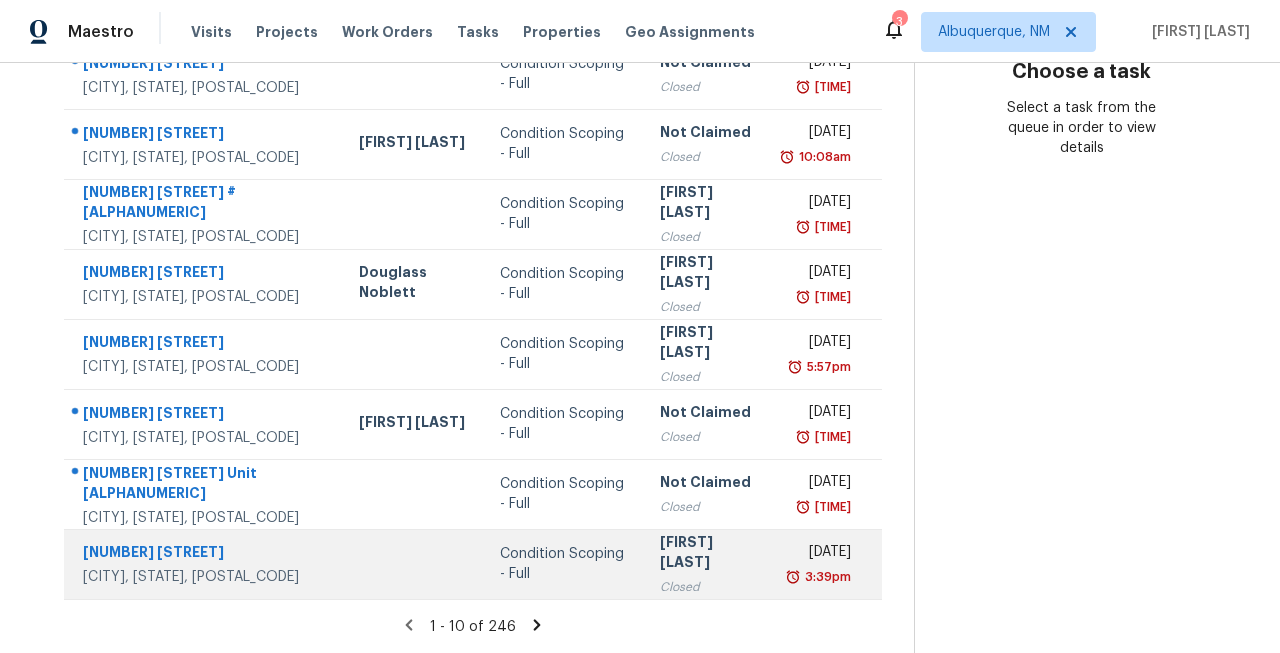 click on "[NUMBER] [STREET]" at bounding box center (205, 554) 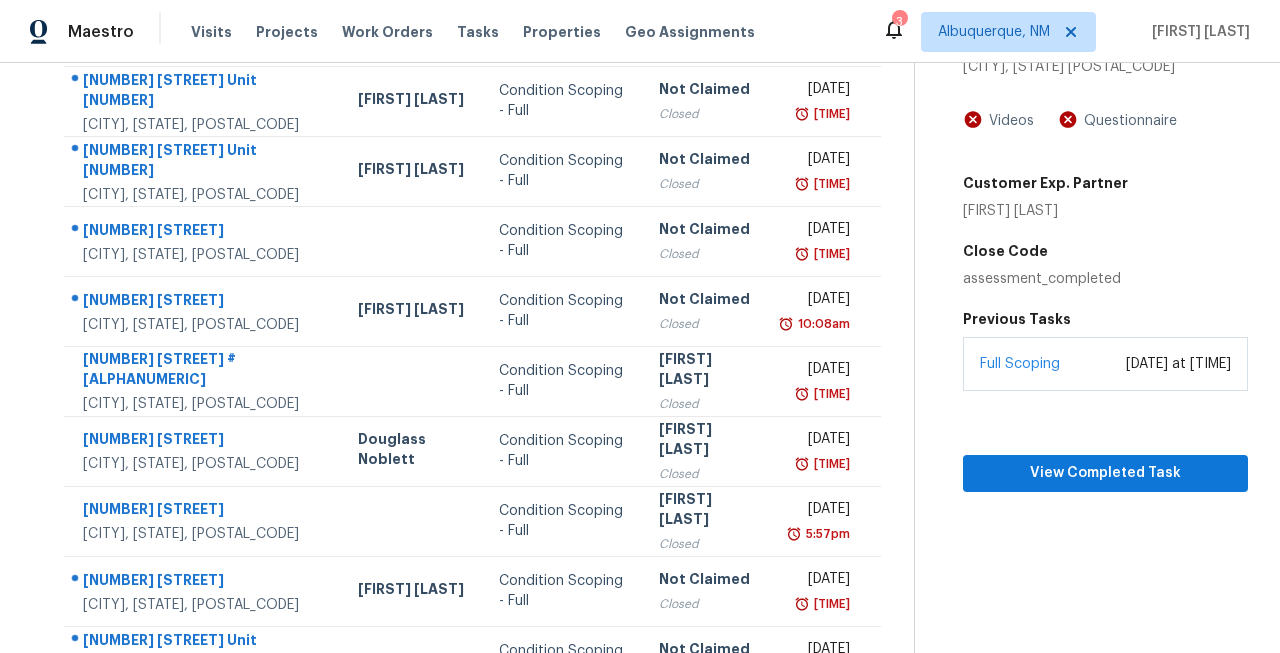 scroll, scrollTop: 359, scrollLeft: 0, axis: vertical 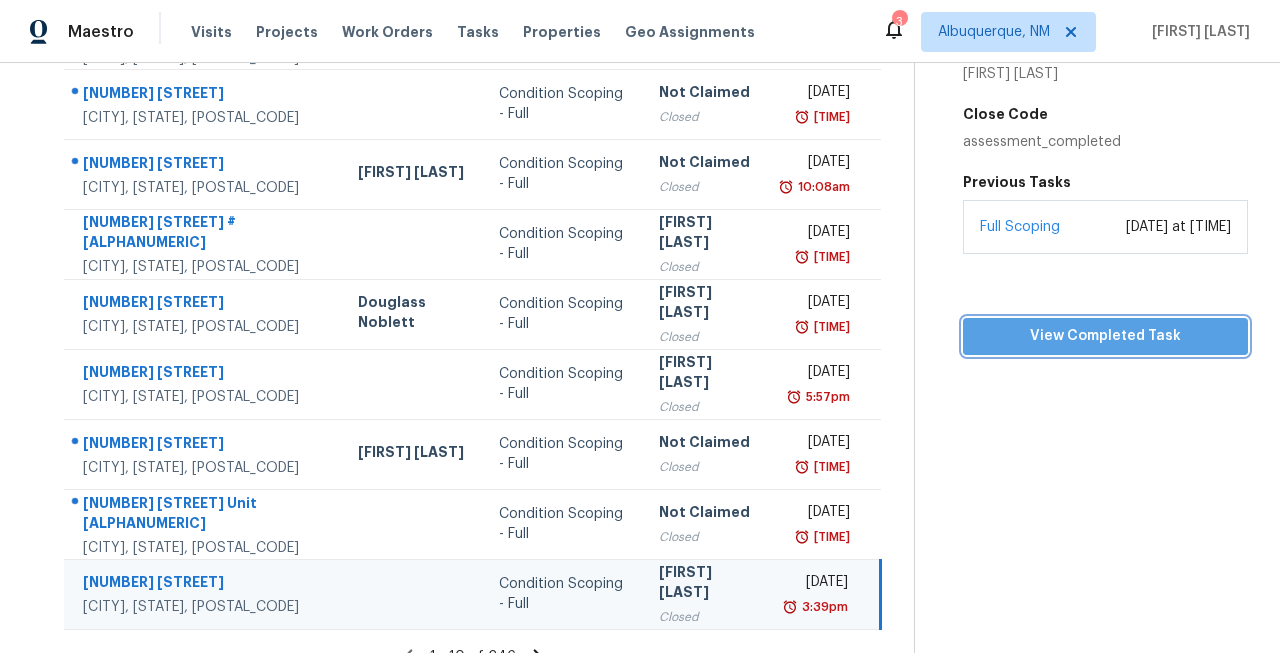 click on "View Completed Task" at bounding box center (1105, 336) 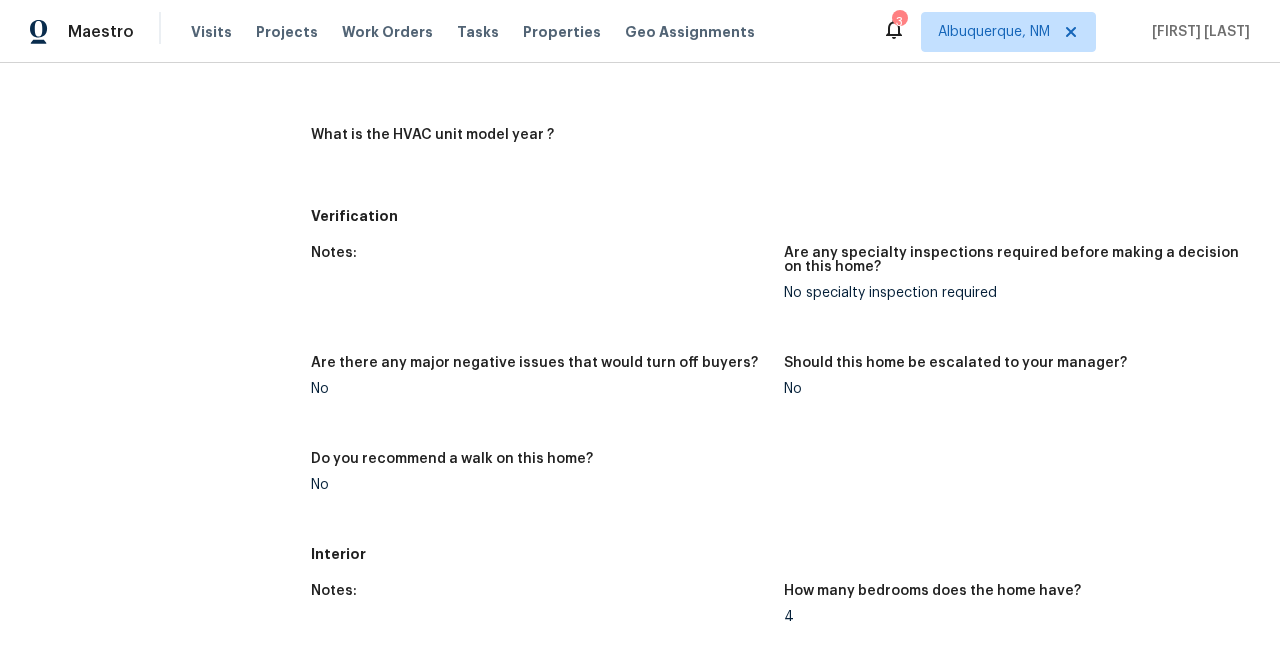 scroll, scrollTop: 831, scrollLeft: 0, axis: vertical 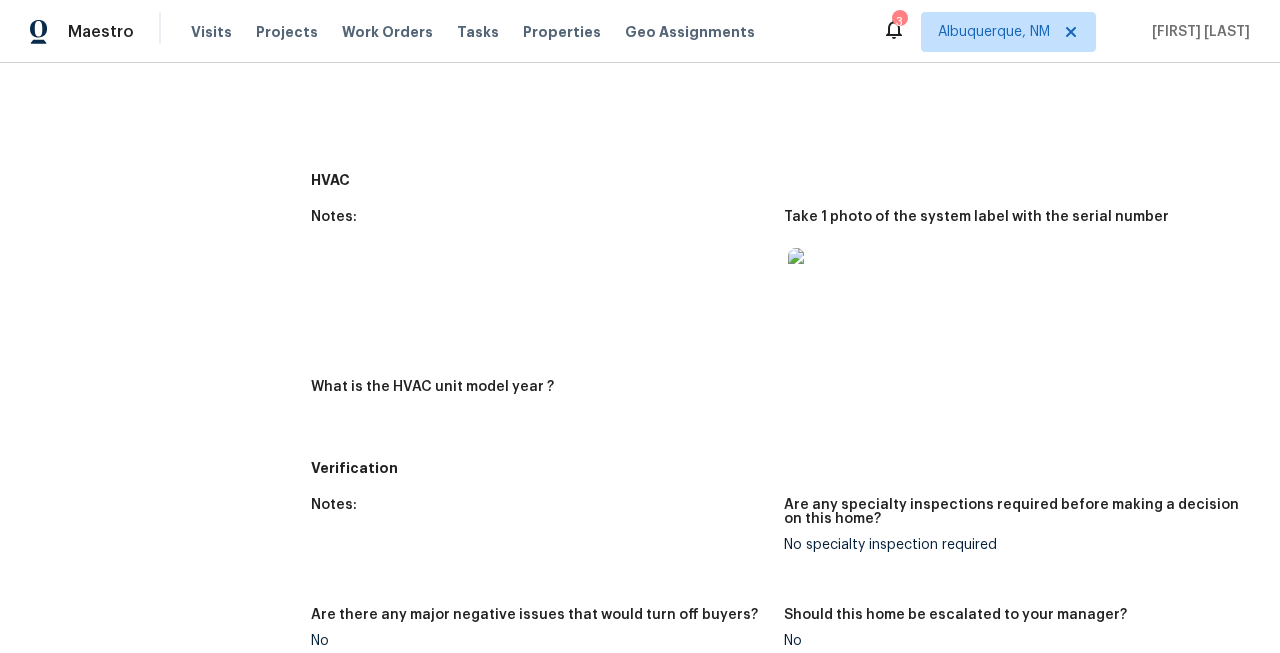 click on "Notes:" at bounding box center (547, 283) 